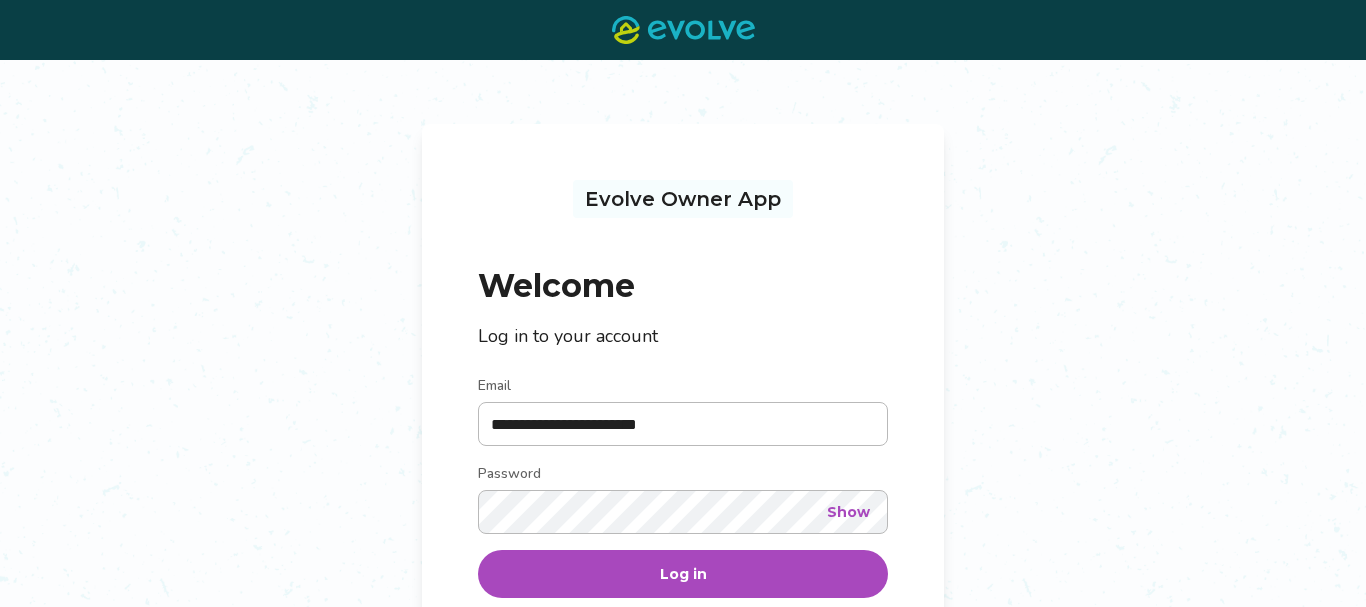 scroll, scrollTop: 0, scrollLeft: 0, axis: both 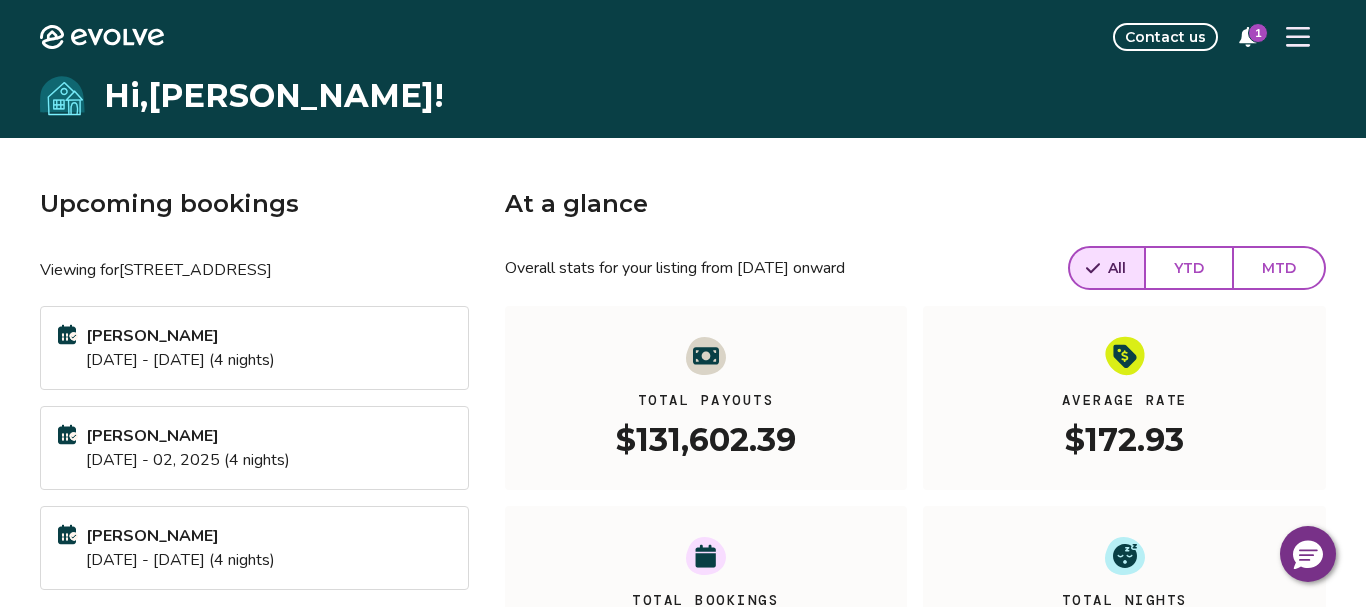 click on "[DATE] - [DATE] (4 nights)" at bounding box center (180, 360) 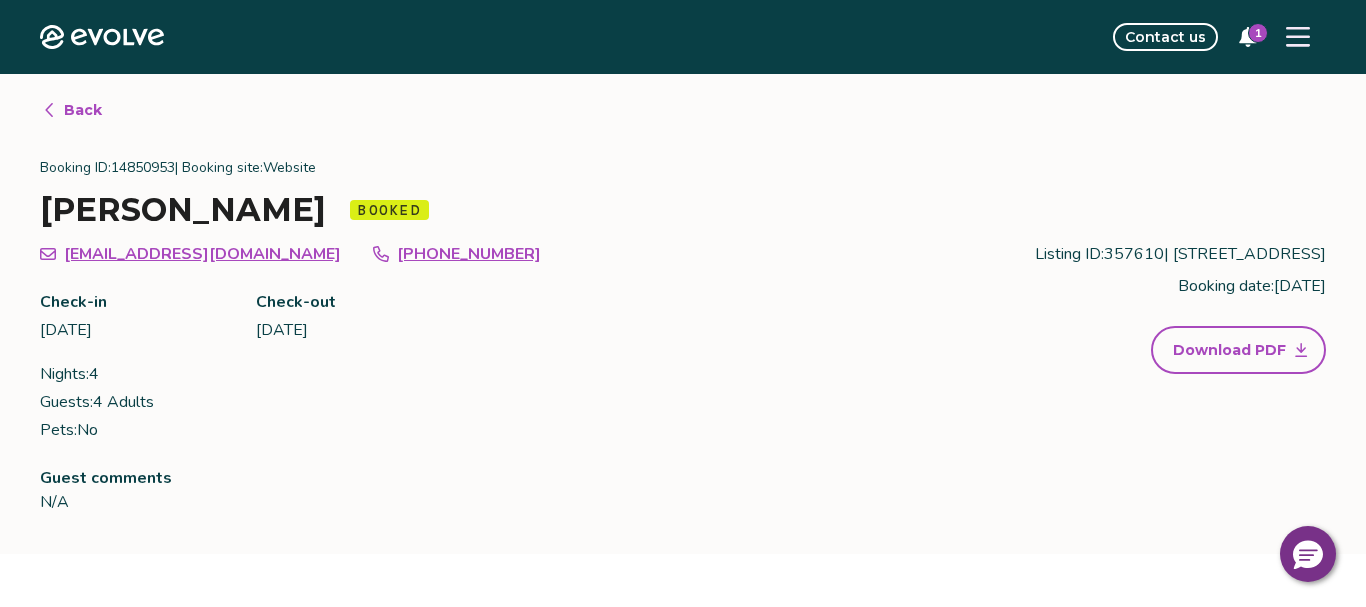 click on "1" at bounding box center (1258, 33) 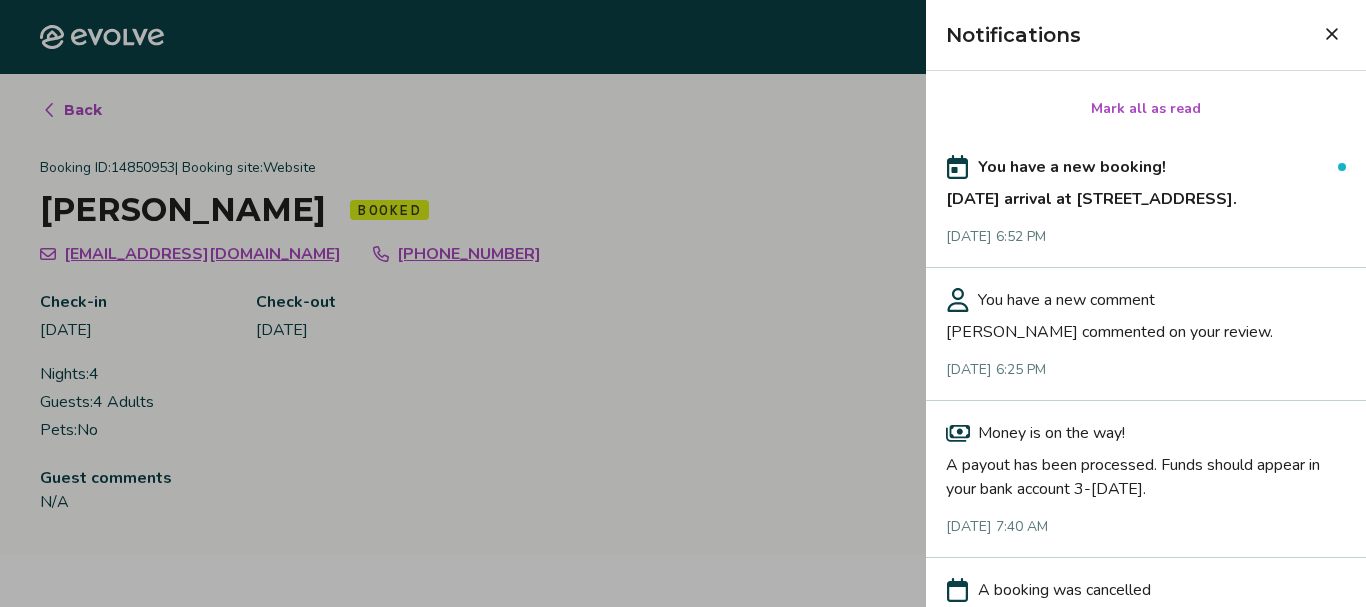 click on "[PERSON_NAME] commented on your review." at bounding box center [1146, 328] 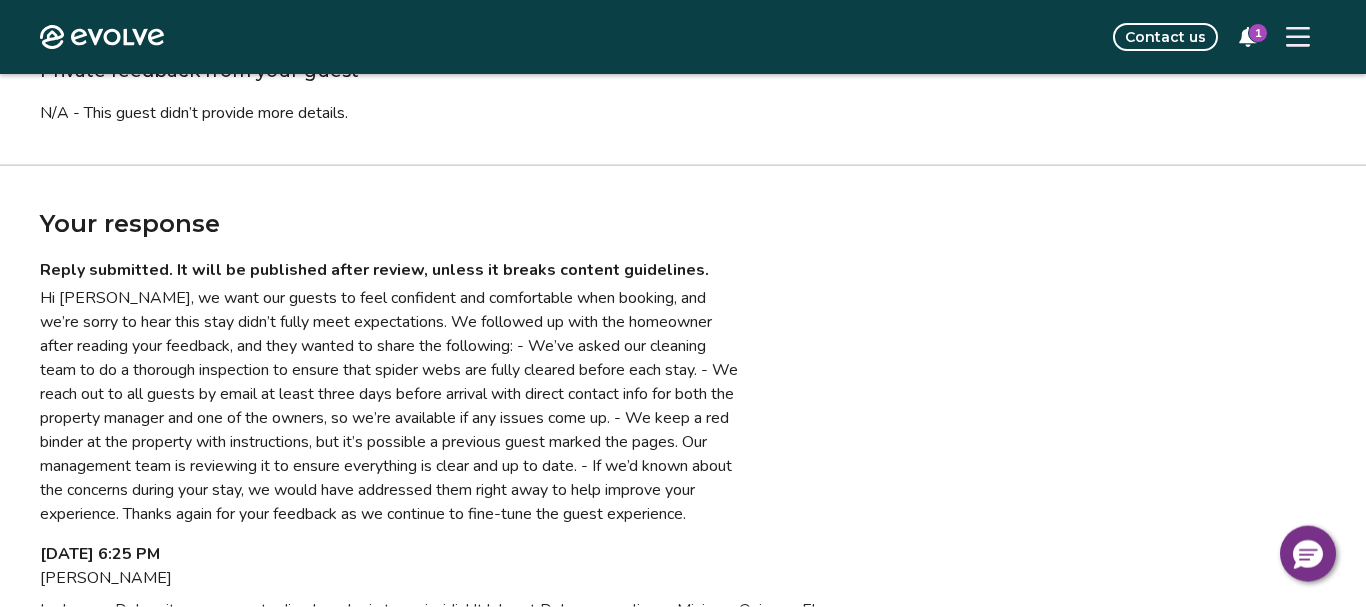 scroll, scrollTop: 334, scrollLeft: 0, axis: vertical 